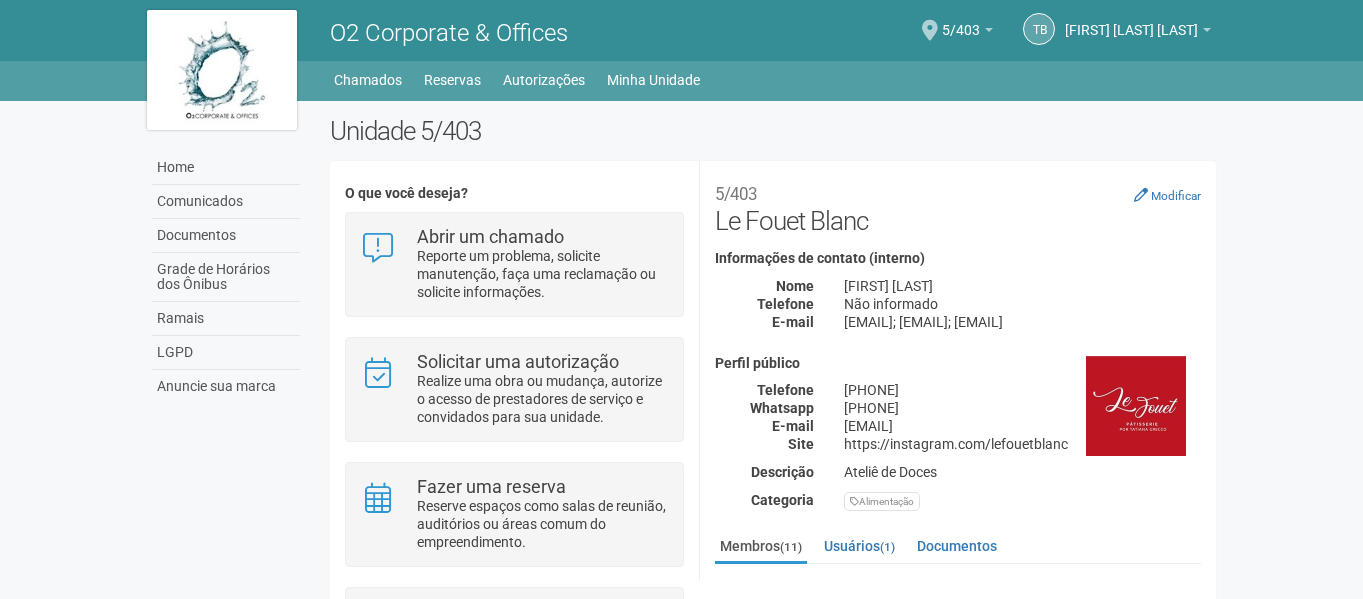 scroll, scrollTop: 0, scrollLeft: 0, axis: both 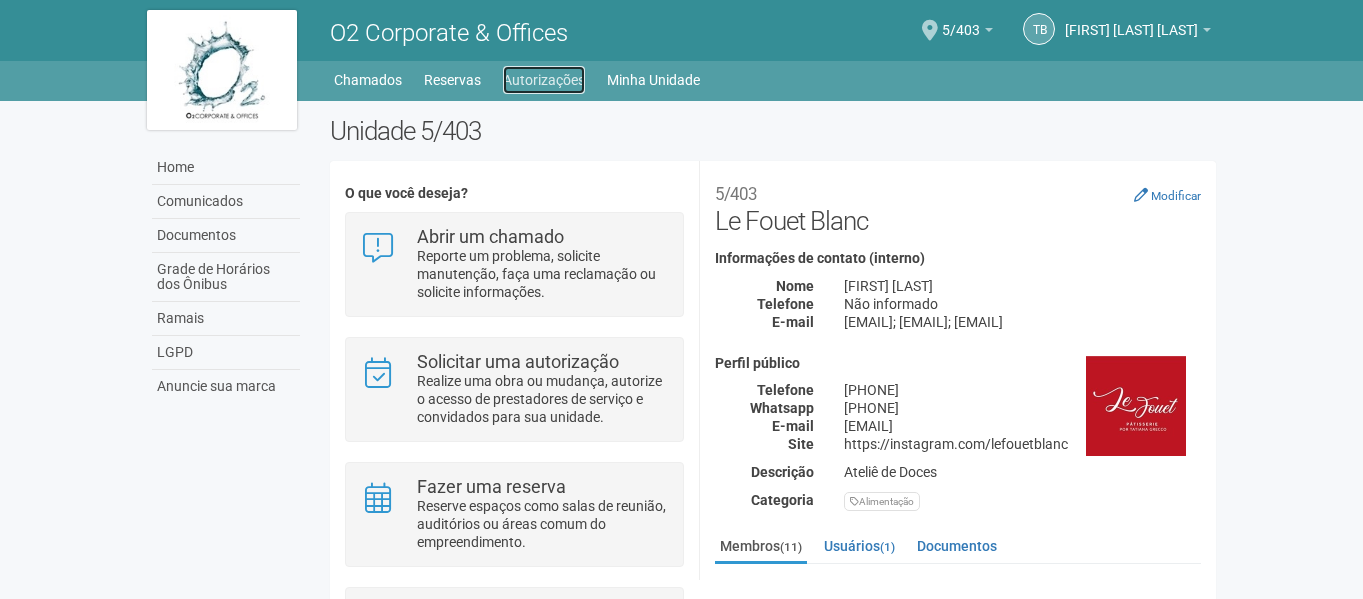 click on "Autorizações" at bounding box center (544, 80) 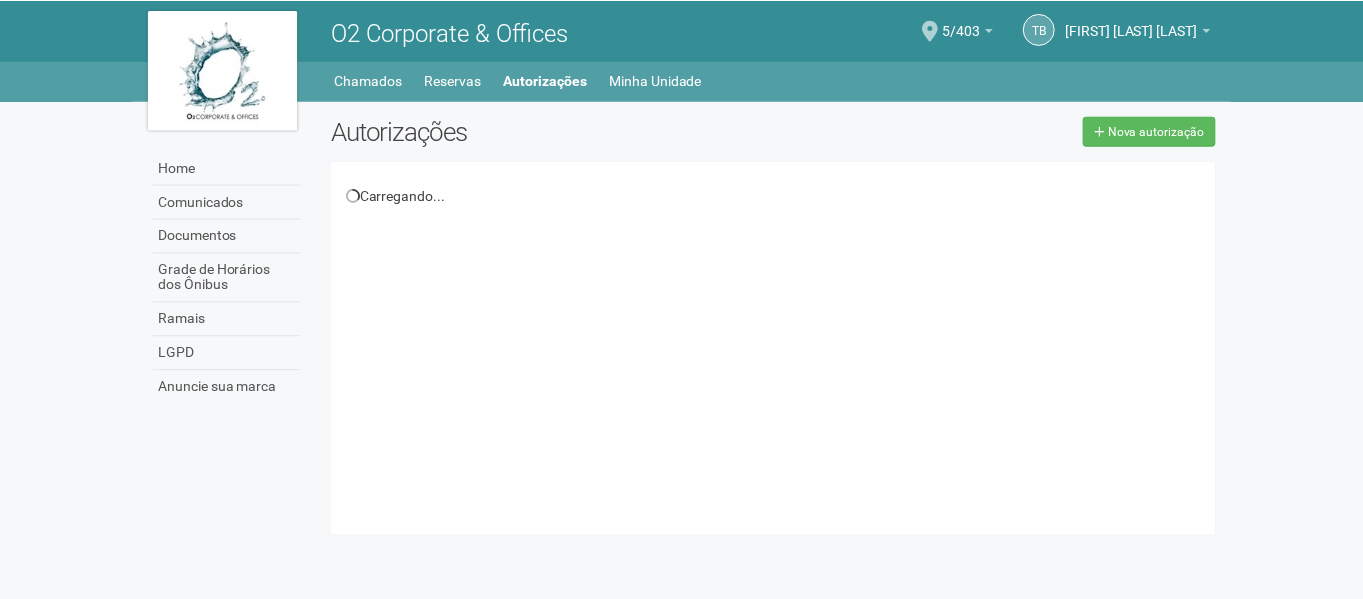 scroll, scrollTop: 0, scrollLeft: 0, axis: both 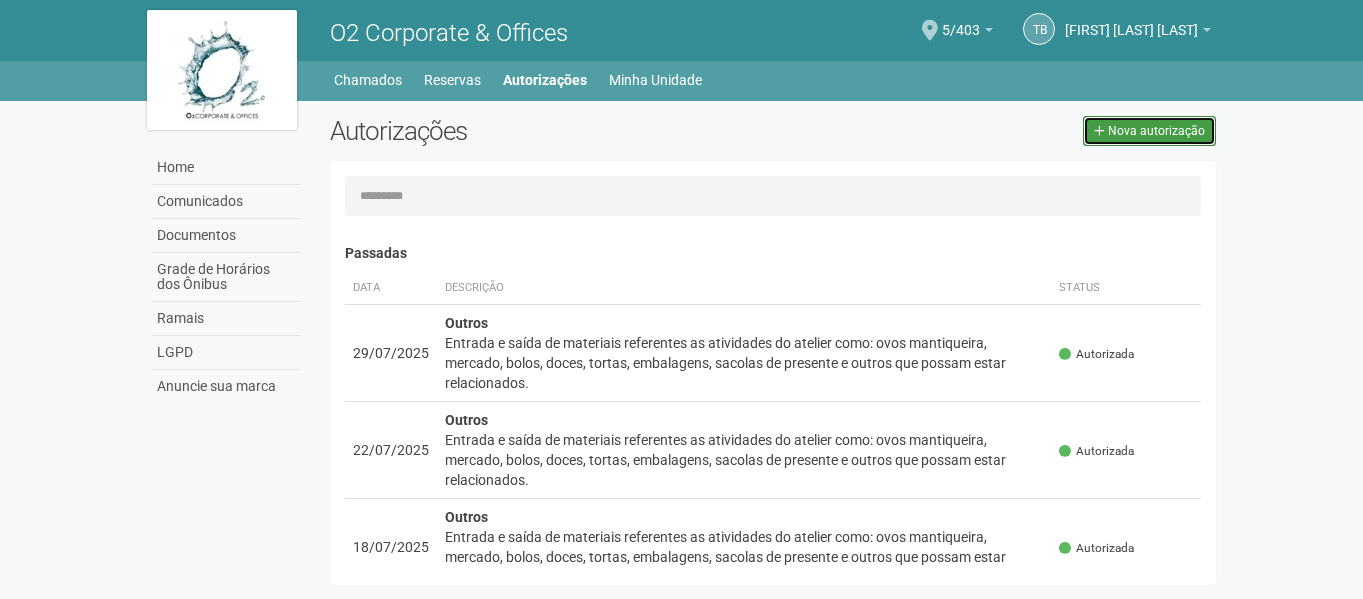 click on "Nova autorização" at bounding box center (1156, 131) 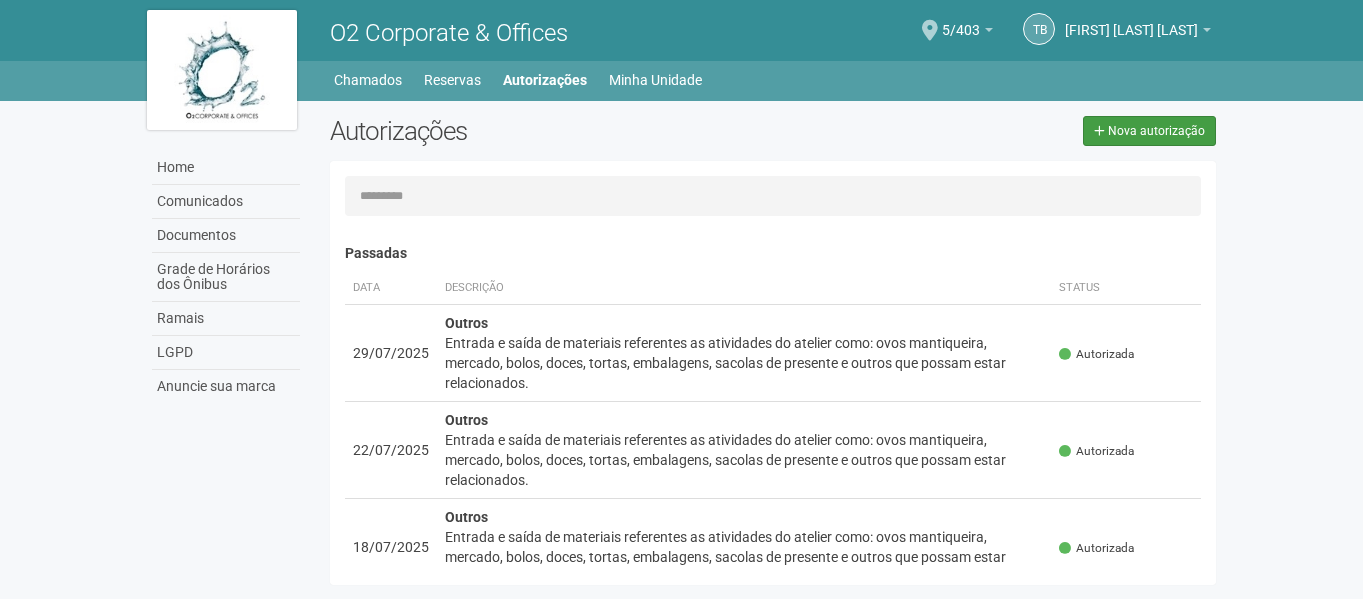 select on "**" 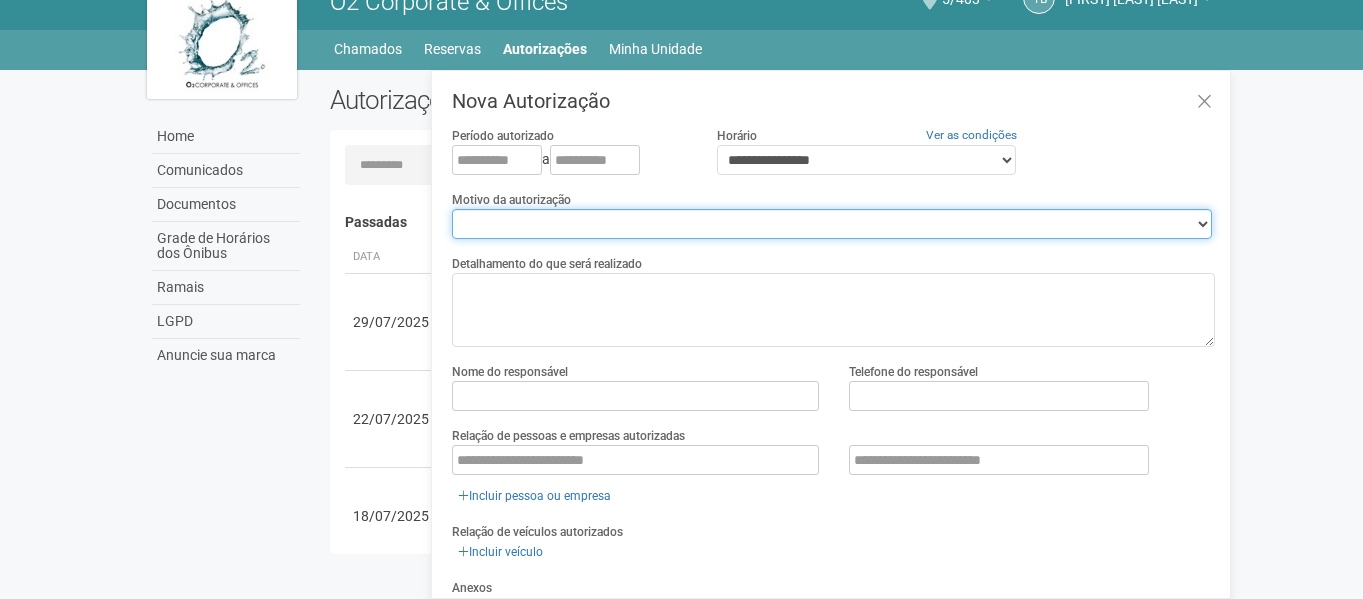 click on "**********" at bounding box center [832, 224] 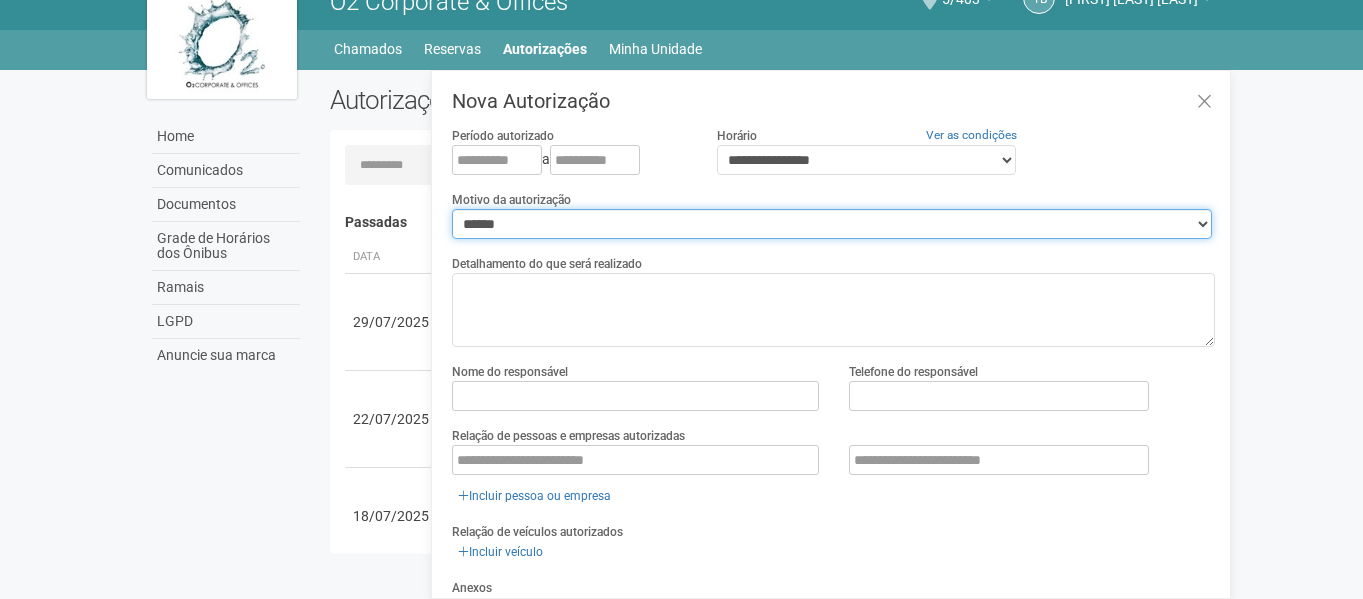 click on "**********" at bounding box center (832, 224) 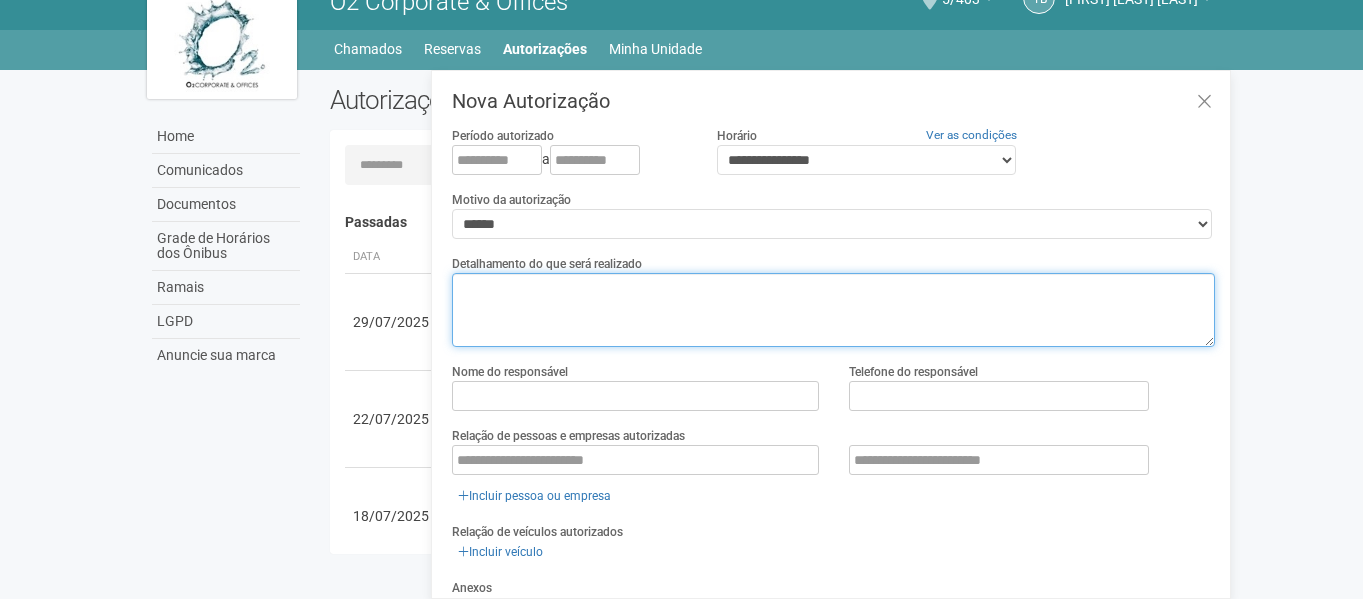 click at bounding box center (833, 310) 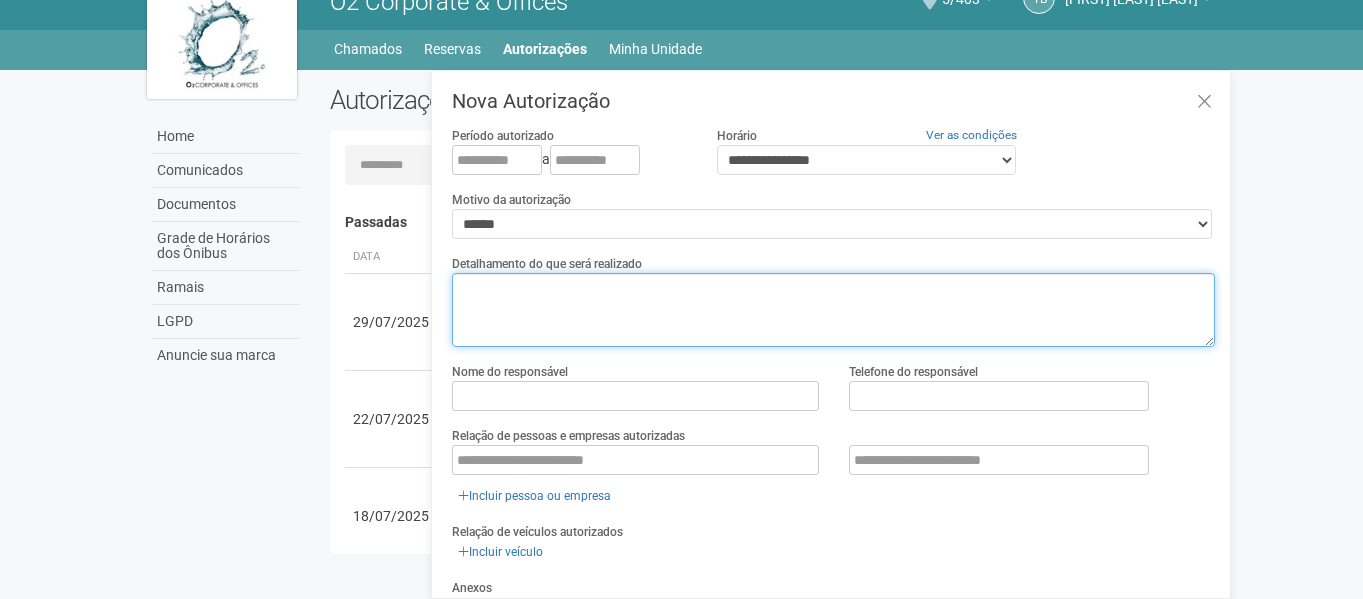 paste on "**********" 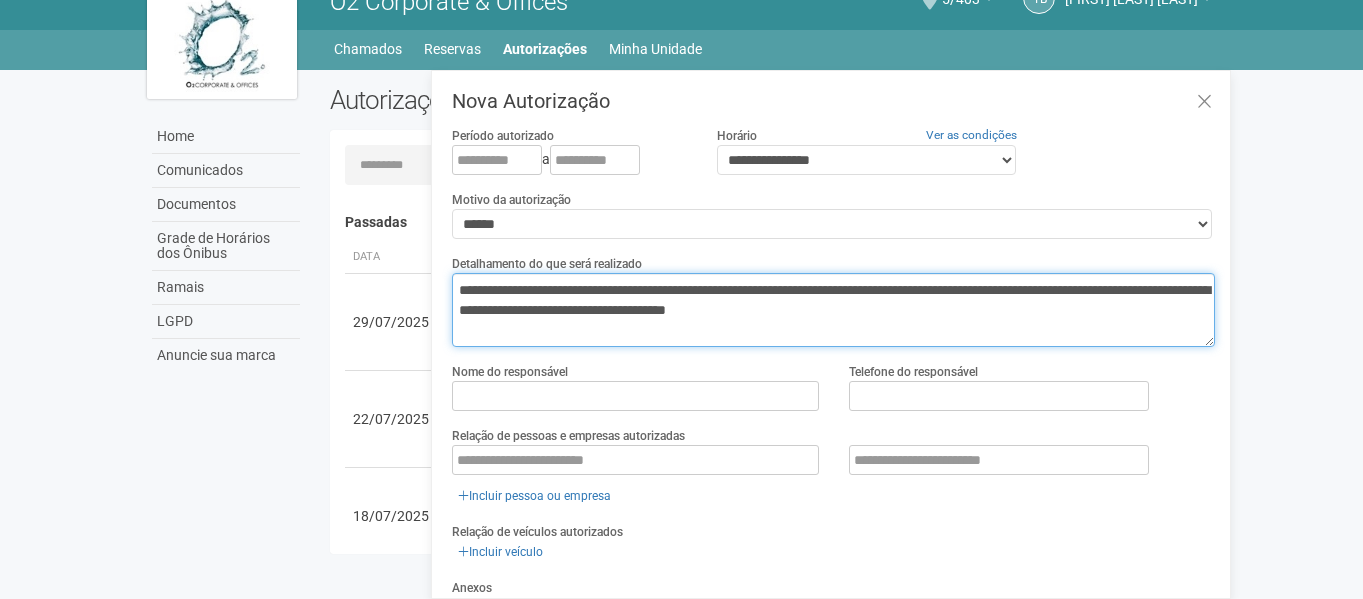 type on "**********" 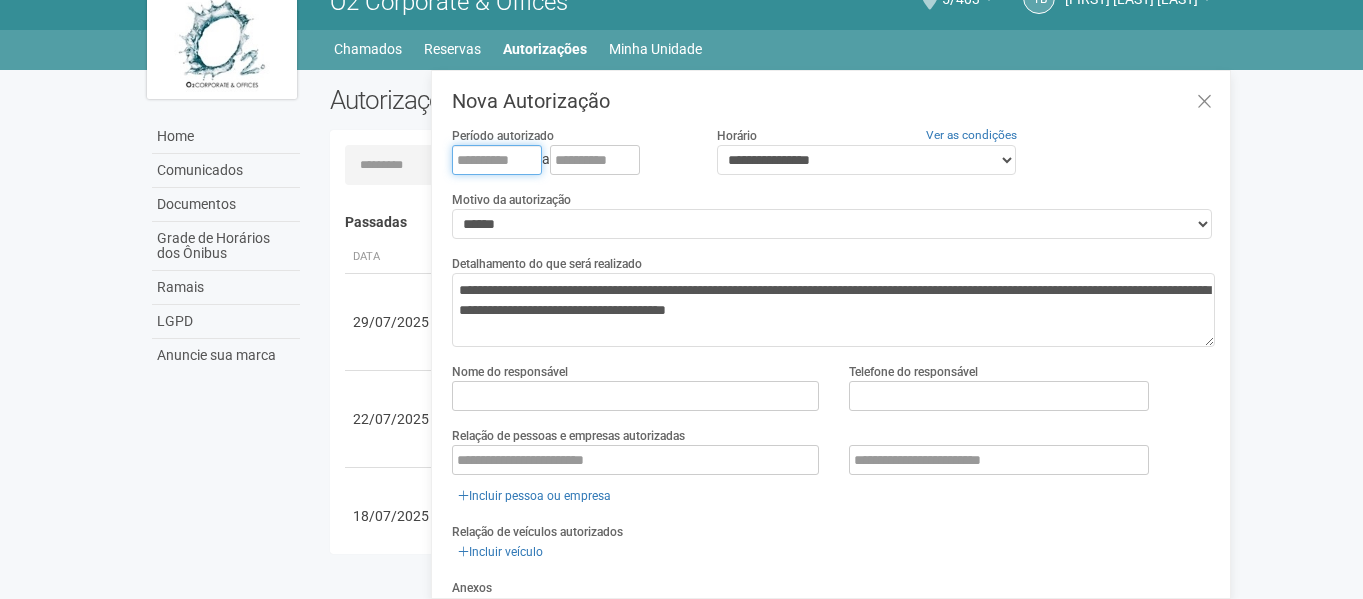 click at bounding box center (497, 160) 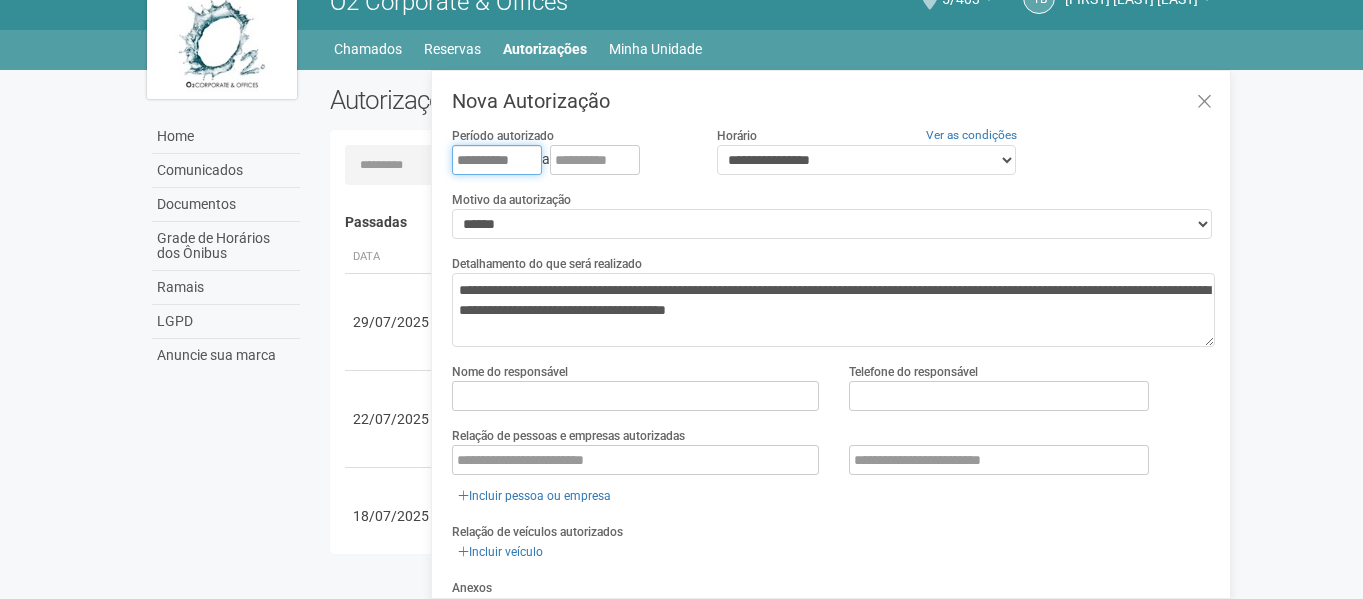 type on "**********" 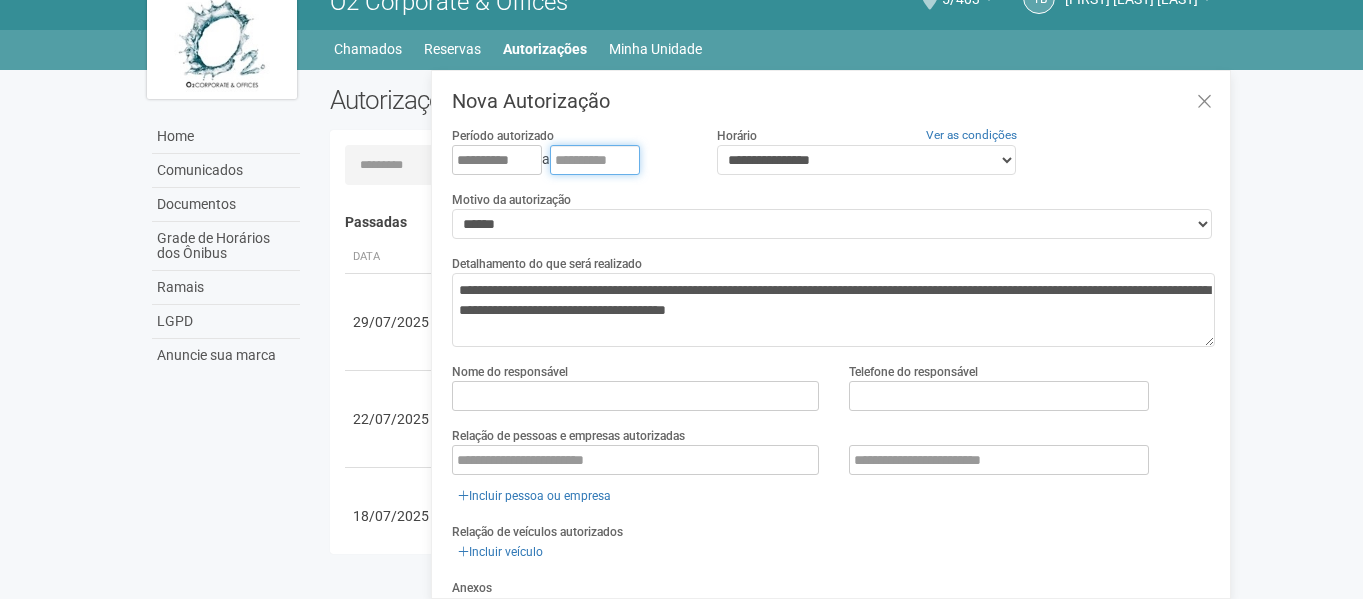 click at bounding box center [595, 160] 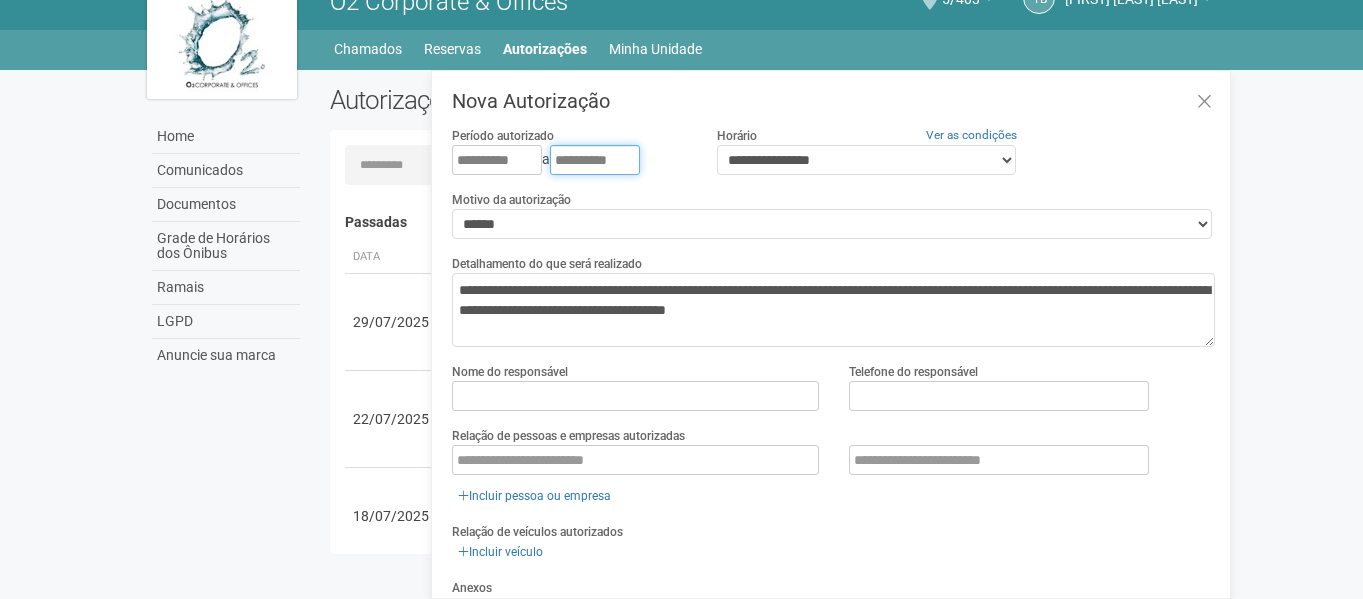 type on "**********" 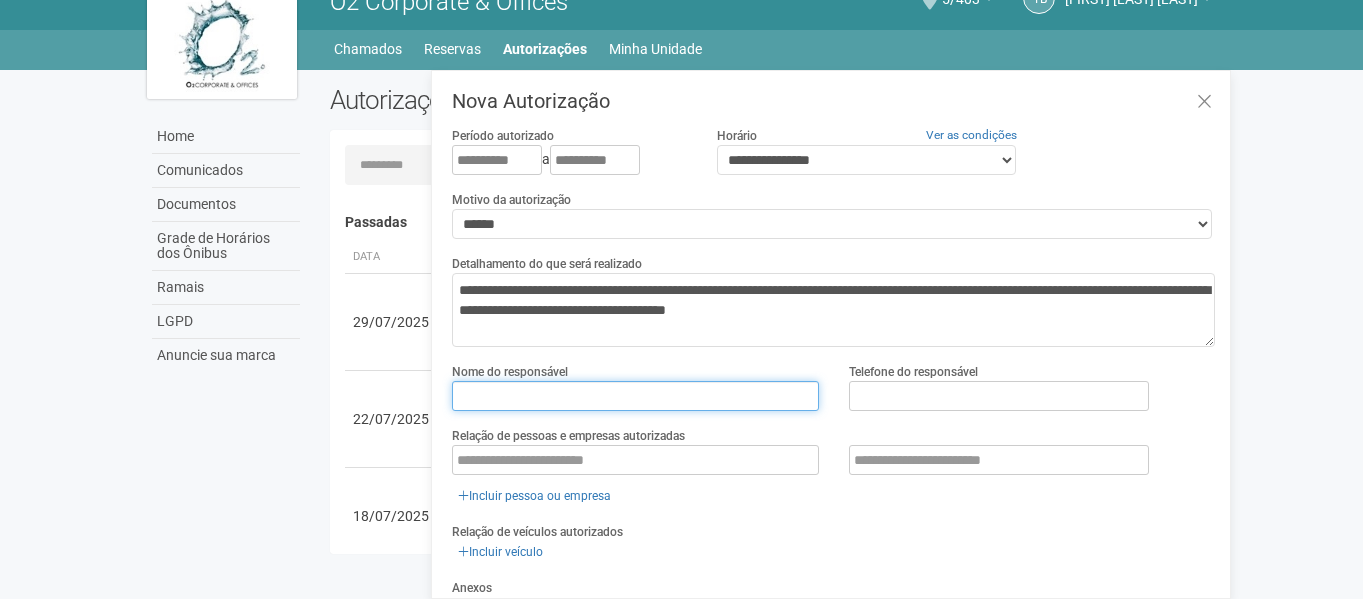 click at bounding box center (635, 396) 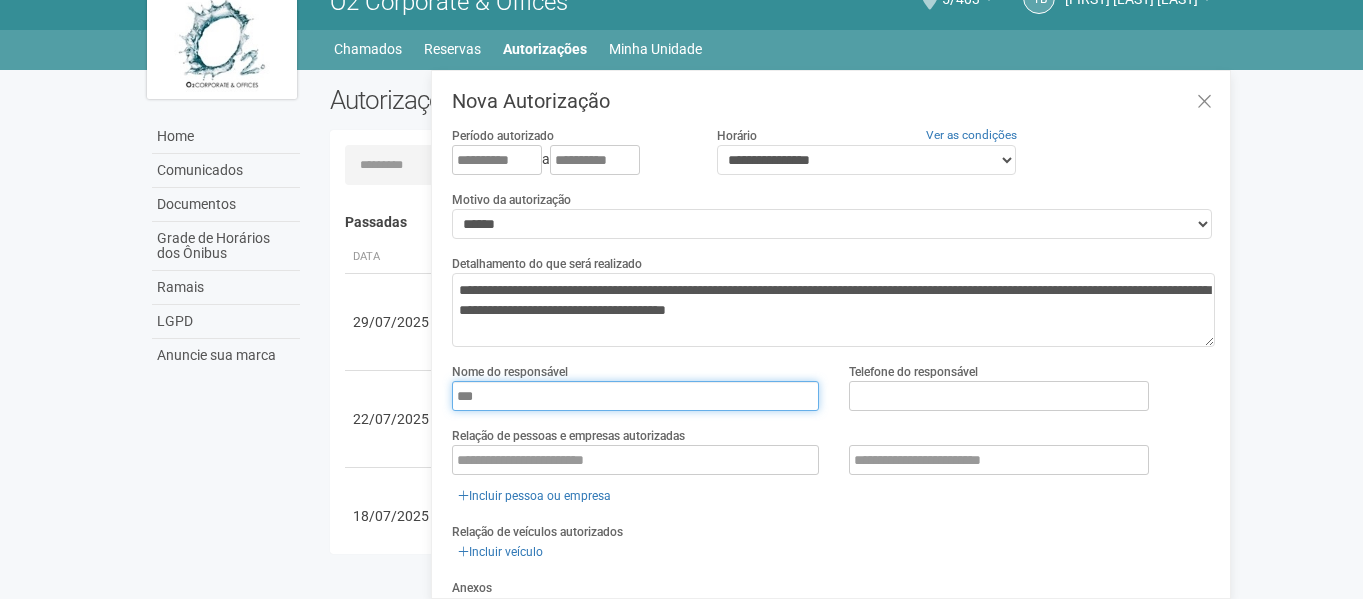 type on "**********" 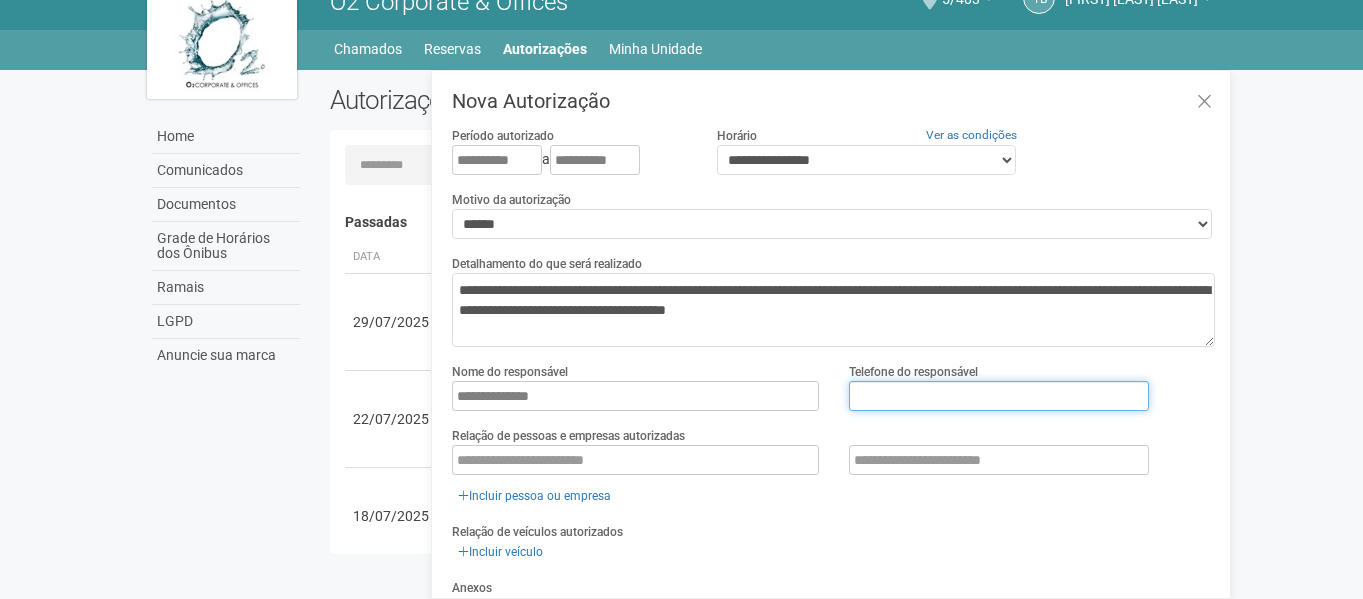 click at bounding box center (999, 396) 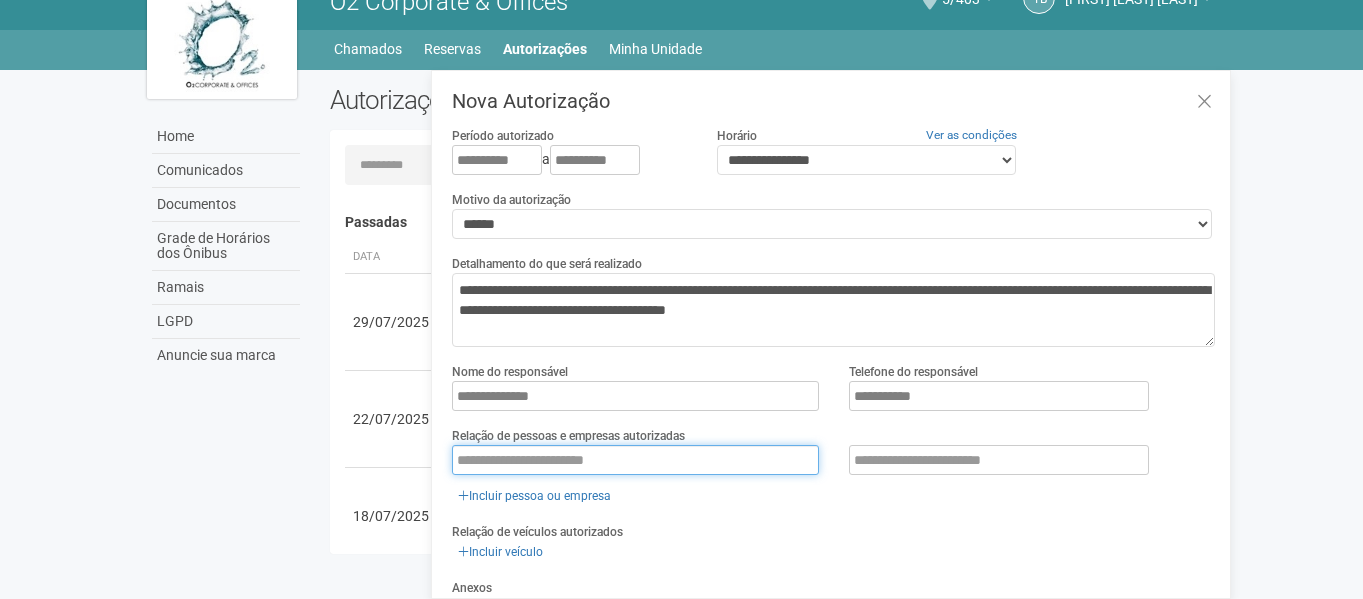 click at bounding box center (635, 460) 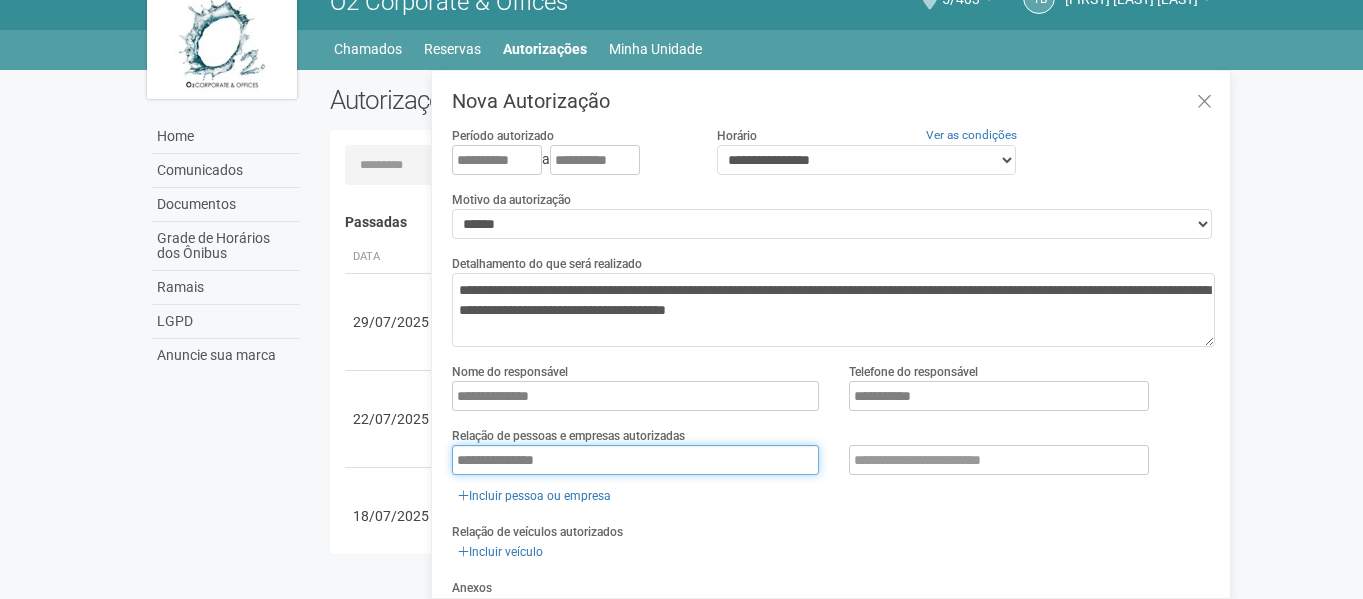 type on "**********" 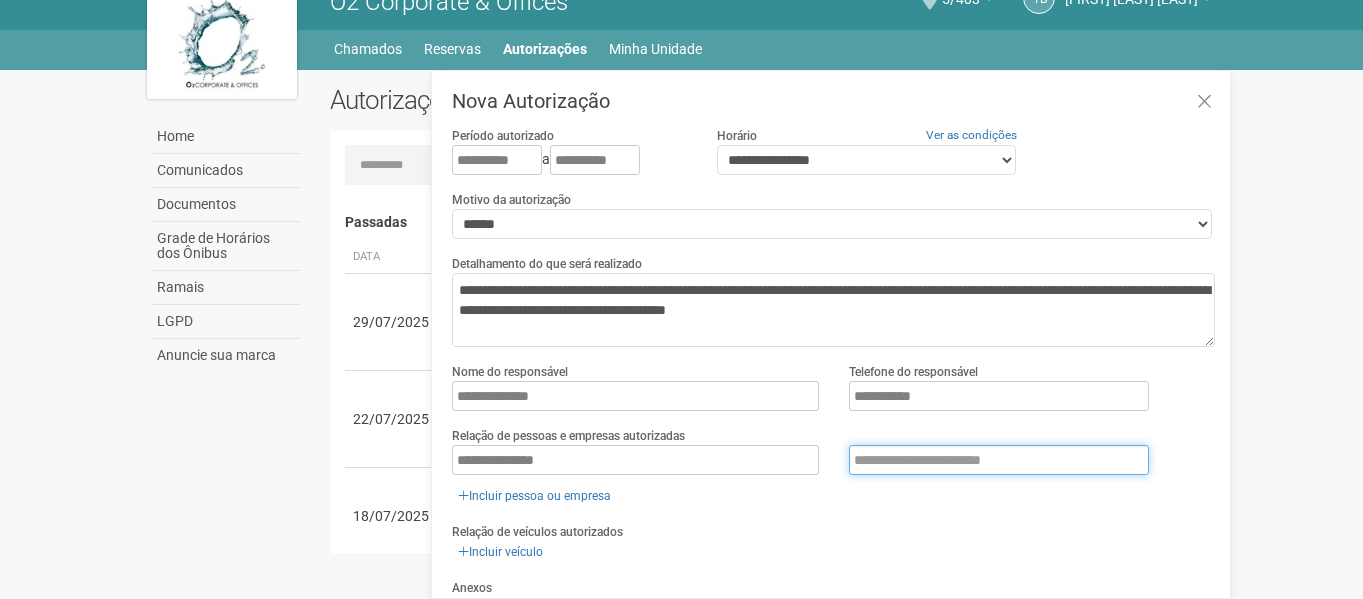 click at bounding box center (999, 460) 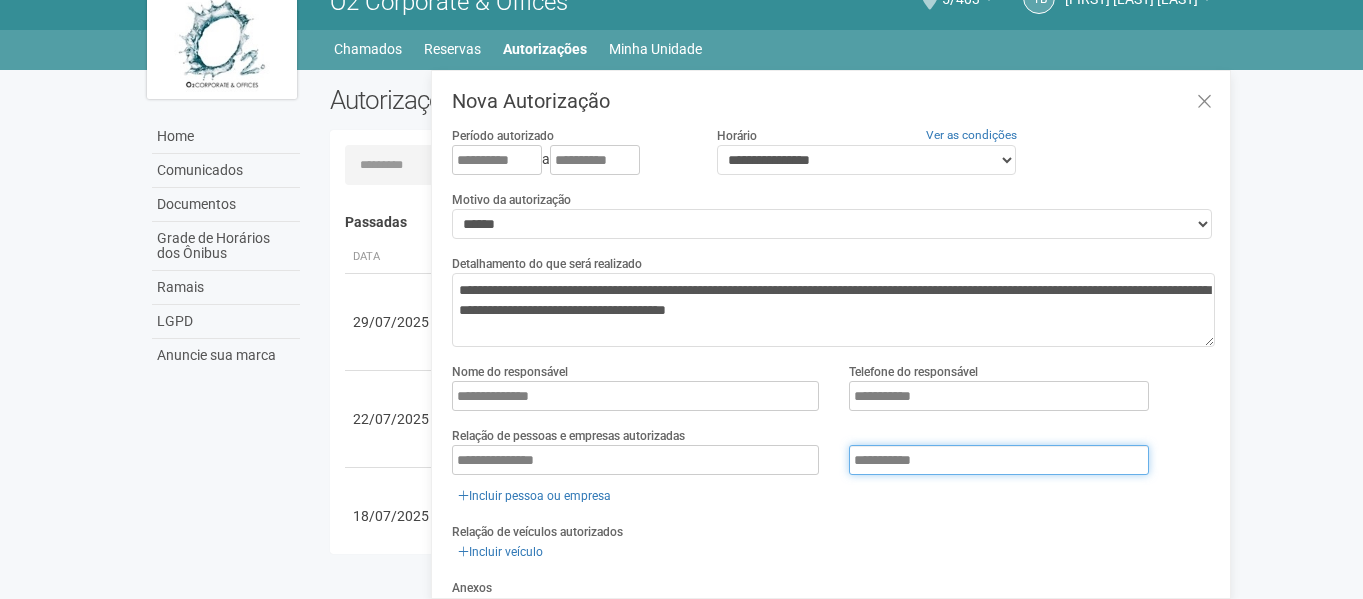 scroll, scrollTop: 184, scrollLeft: 0, axis: vertical 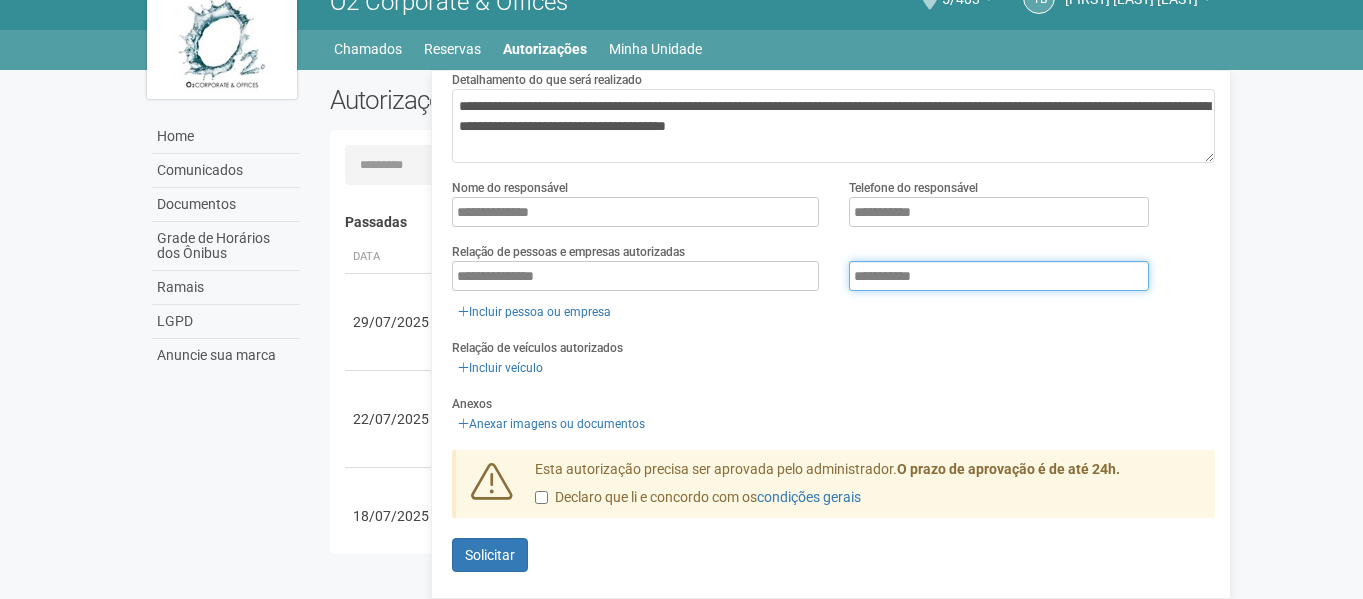 type on "**********" 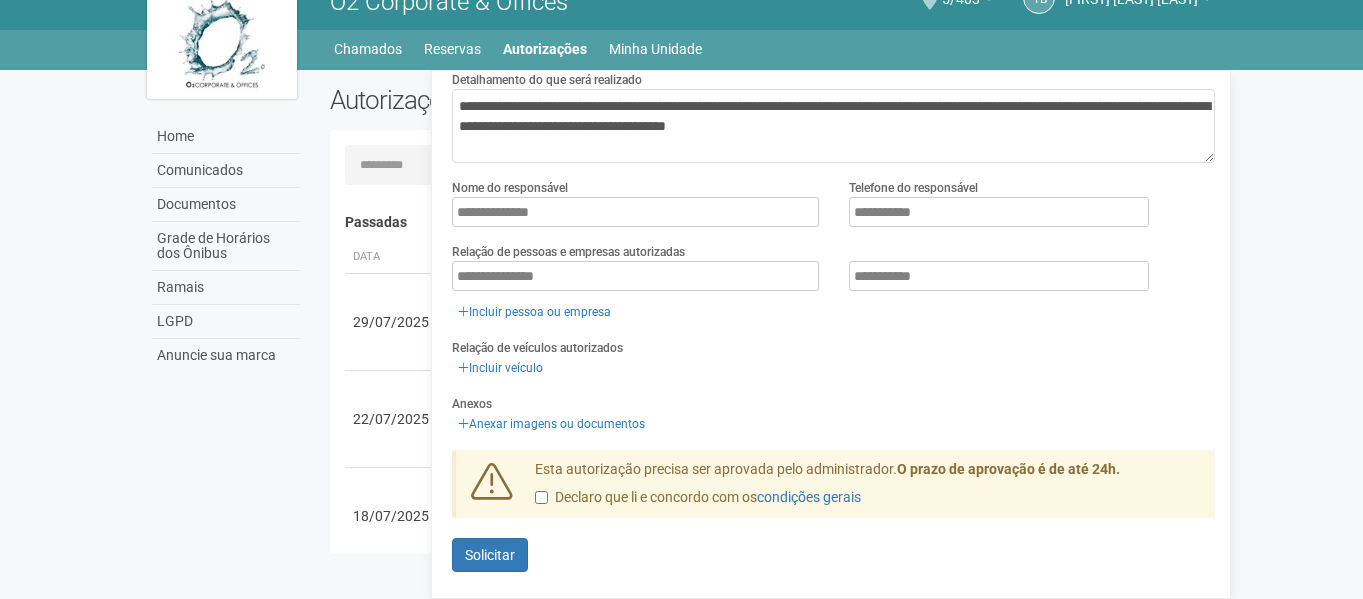 click on "Declaro que li e concordo com os
condições gerais" at bounding box center (698, 498) 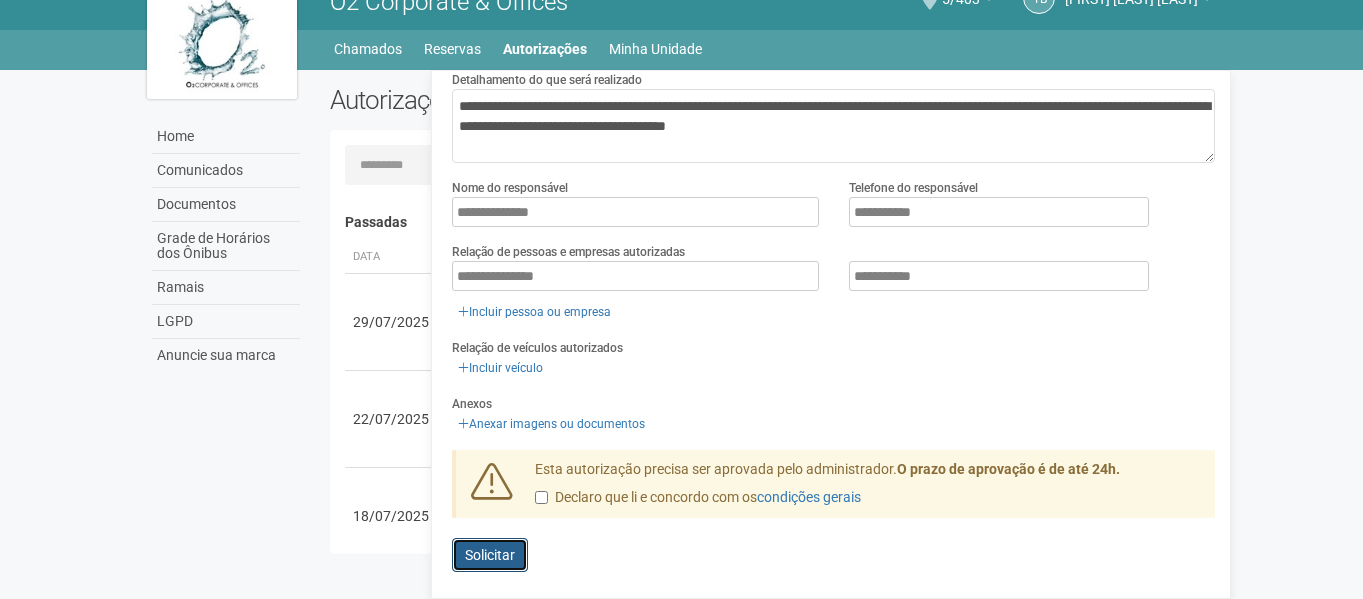 click on "Solicitar" at bounding box center [490, 555] 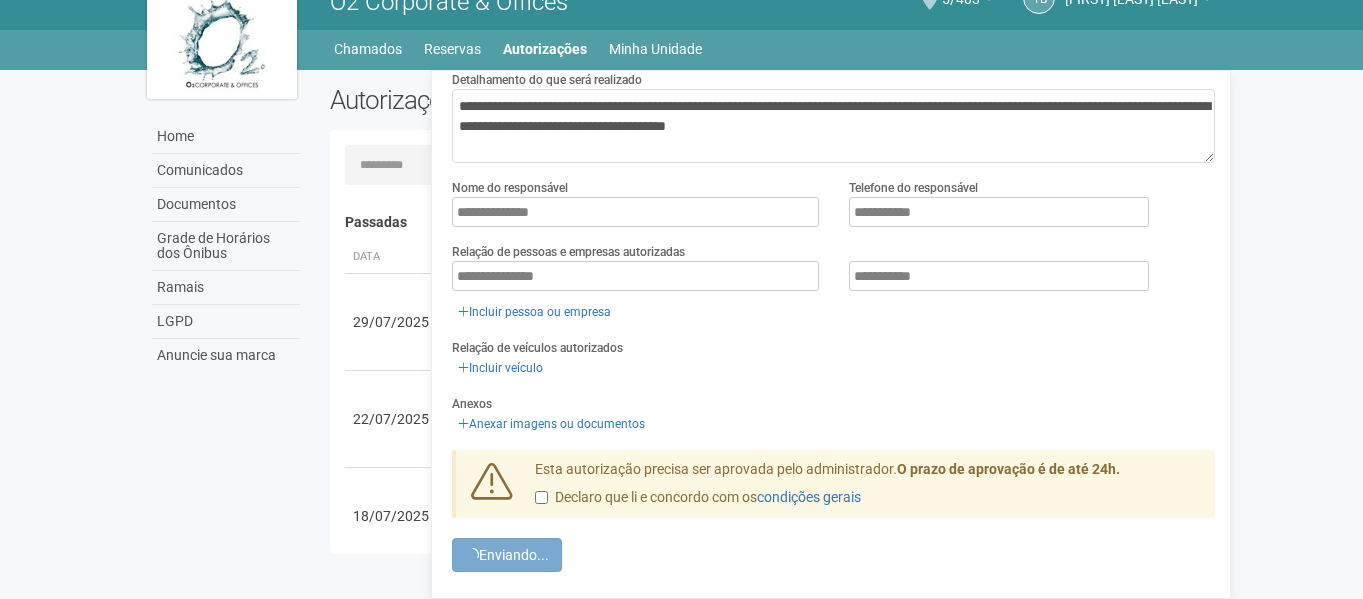 scroll, scrollTop: 0, scrollLeft: 0, axis: both 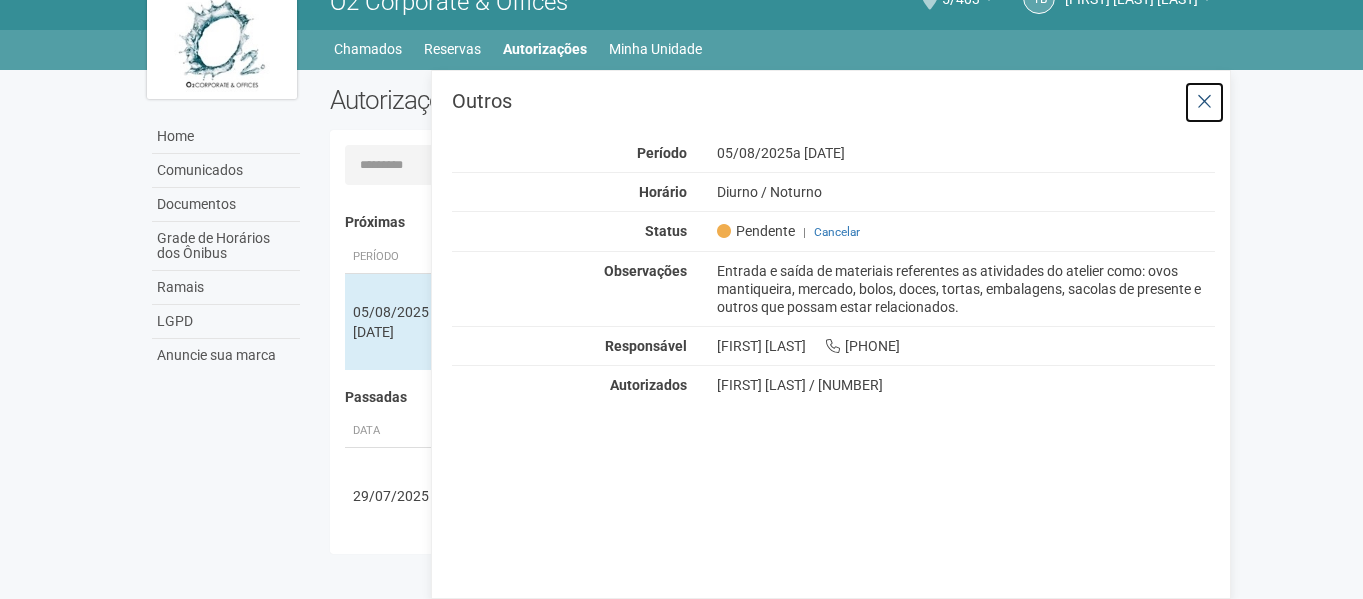 click at bounding box center (1204, 102) 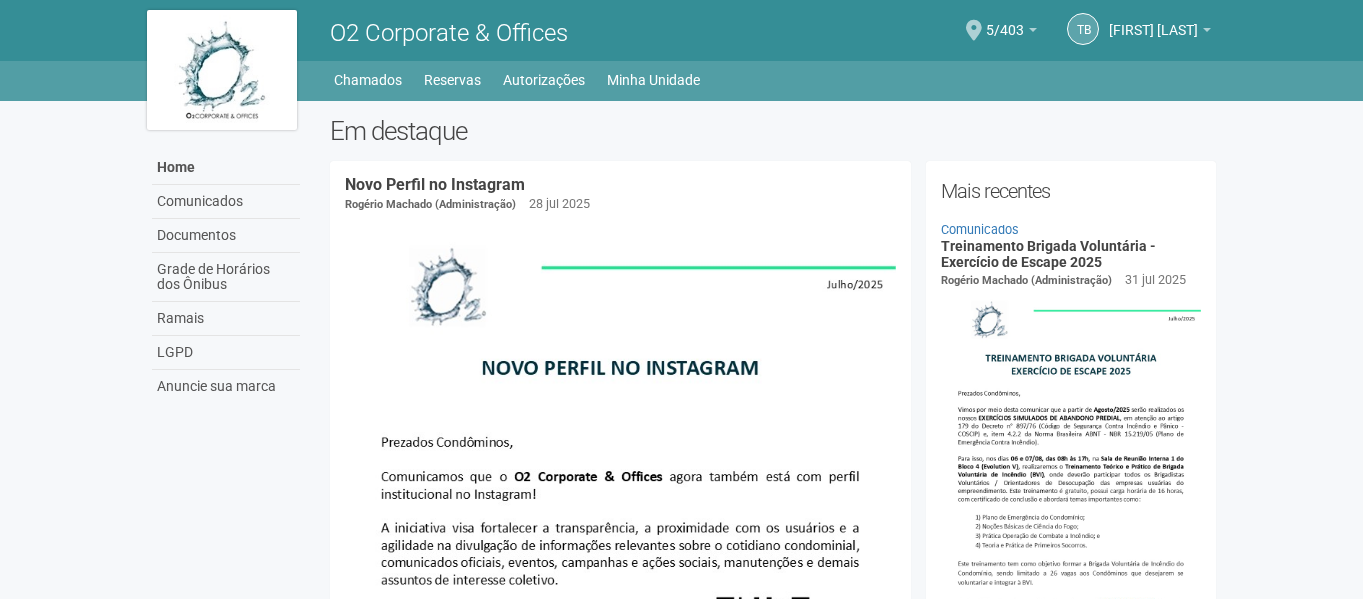 scroll, scrollTop: 0, scrollLeft: 0, axis: both 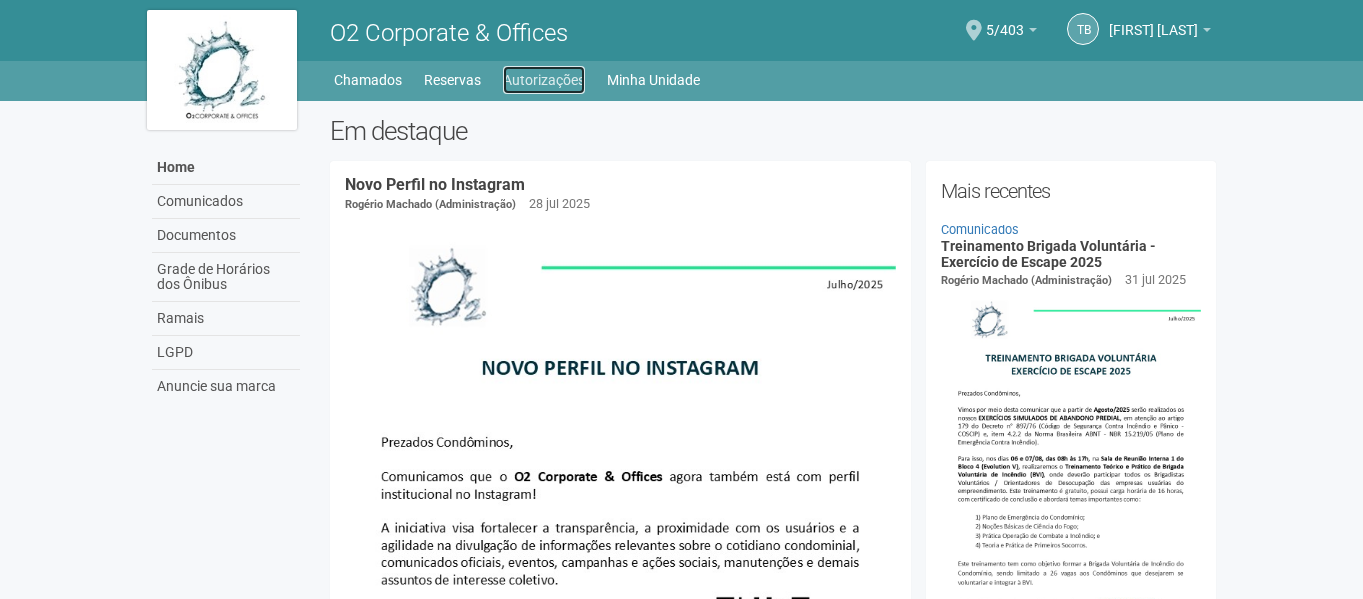 click on "Autorizações" at bounding box center [544, 80] 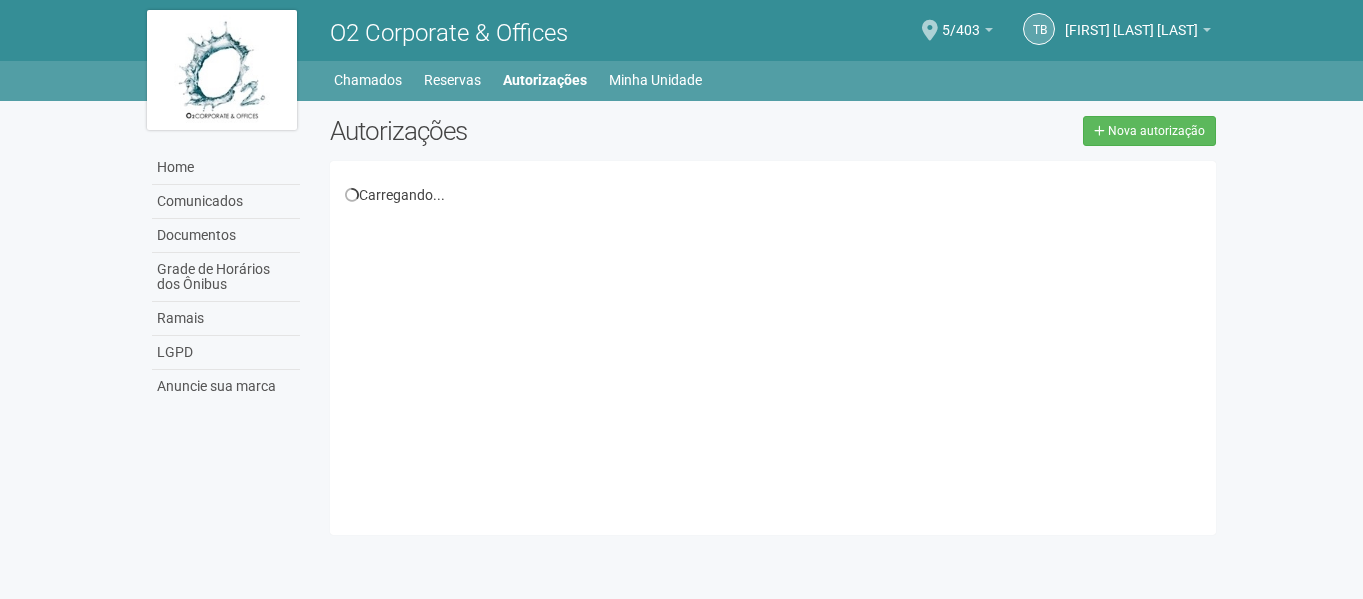 scroll, scrollTop: 0, scrollLeft: 0, axis: both 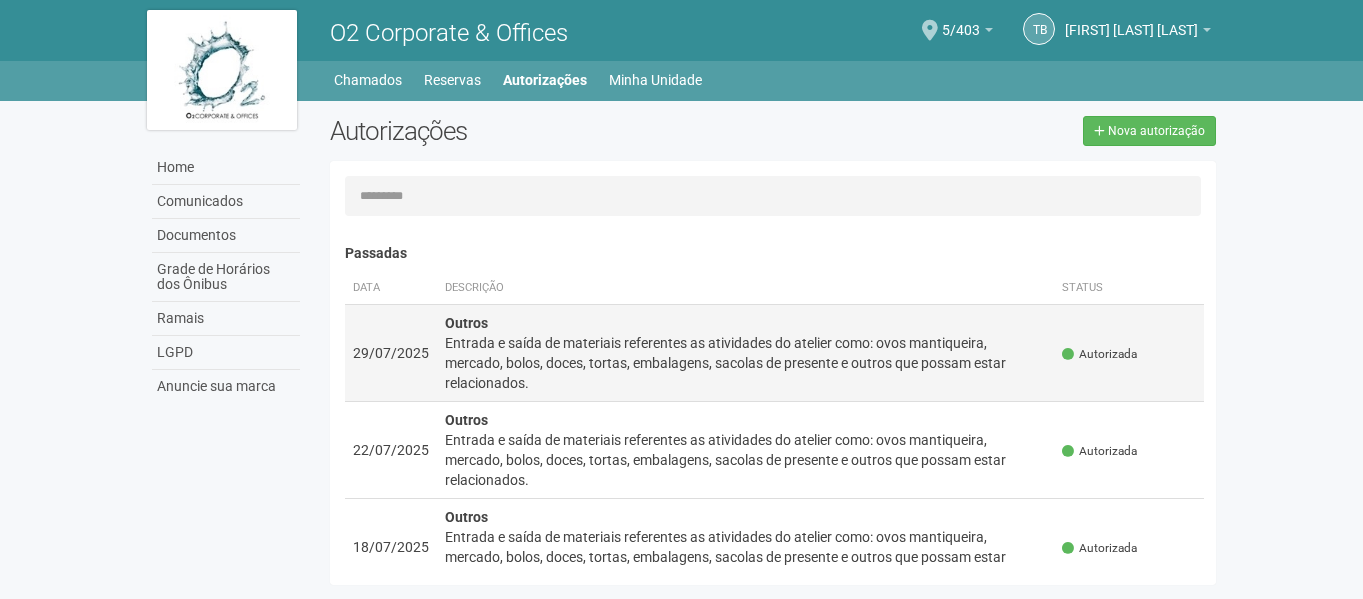click on "Entrada e saída de materiais referentes as atividades do atelier como: ovos mantiqueira, mercado, bolos, doces, tortas, embalagens, sacolas de presente e outros que possam estar relacionados." at bounding box center [746, 363] 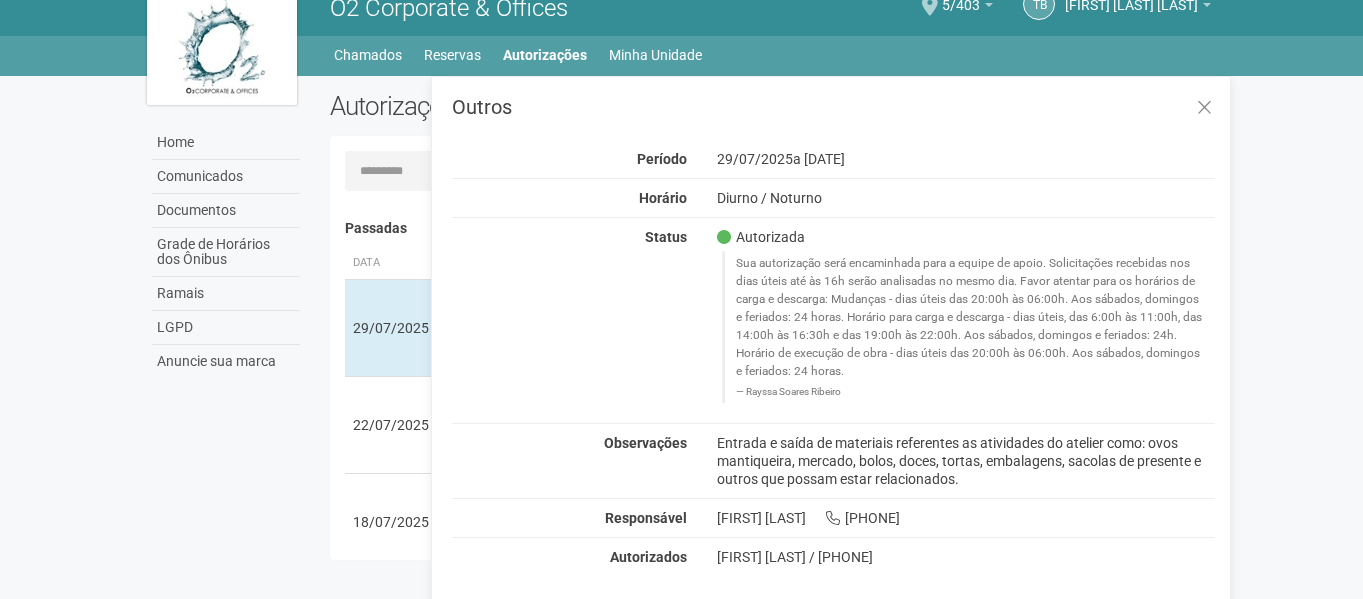 scroll, scrollTop: 31, scrollLeft: 0, axis: vertical 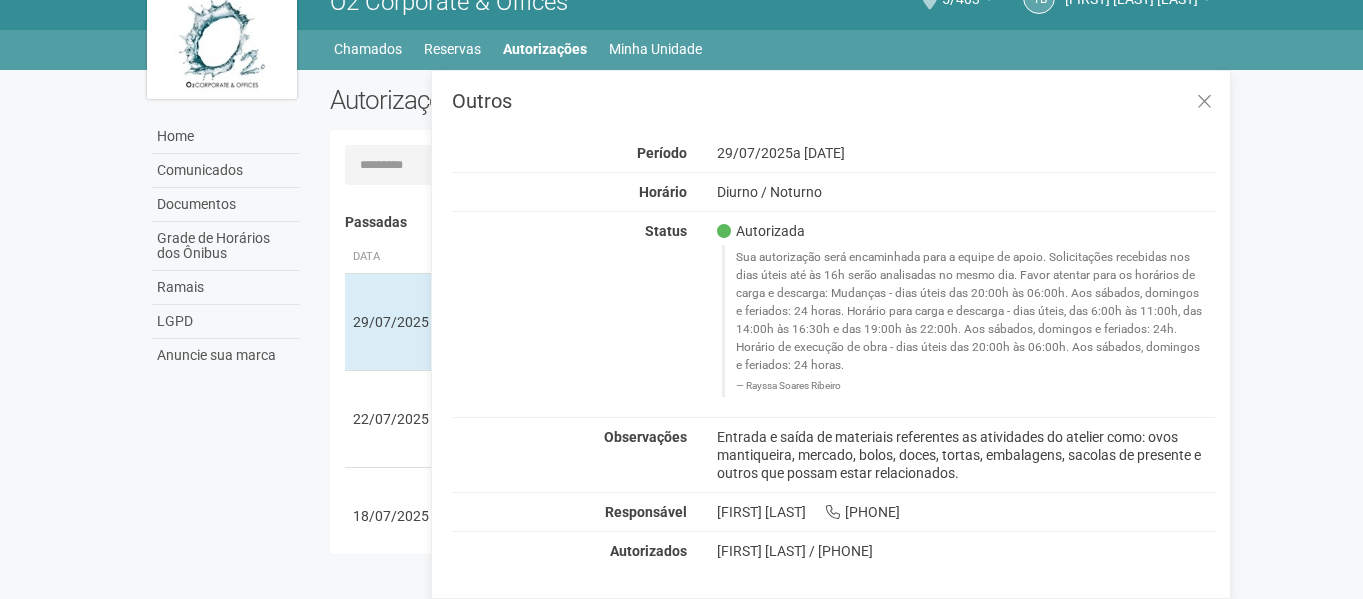drag, startPoint x: 718, startPoint y: 433, endPoint x: 978, endPoint y: 471, distance: 262.76224 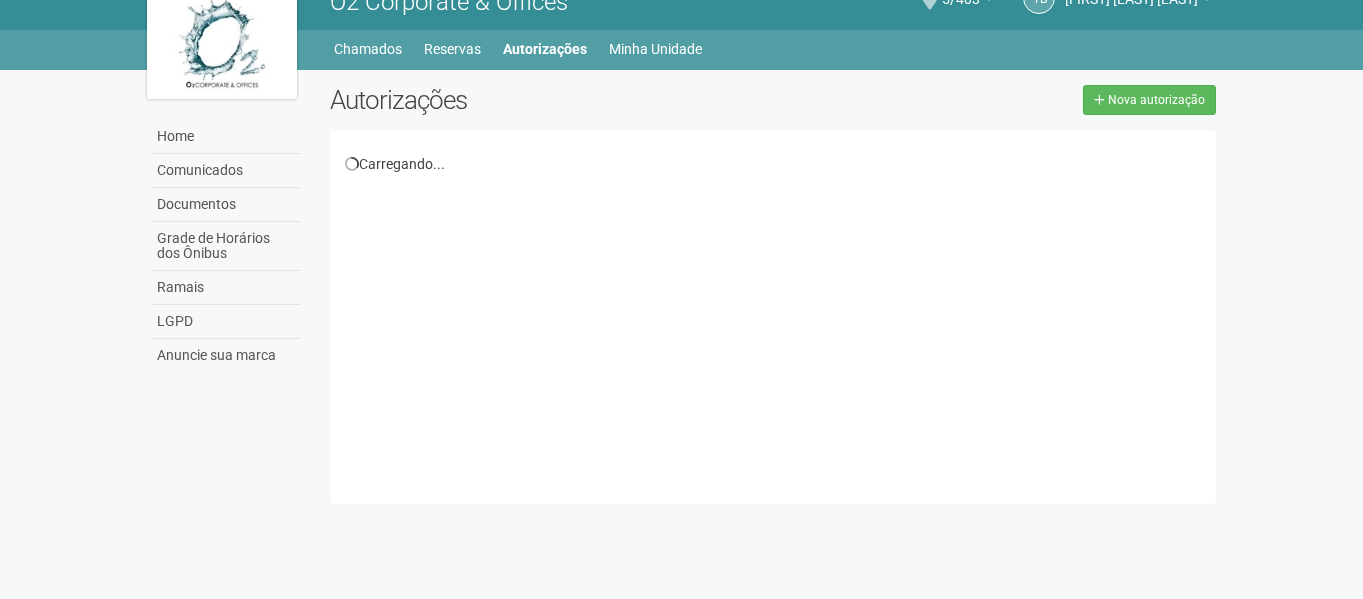 scroll, scrollTop: 31, scrollLeft: 0, axis: vertical 